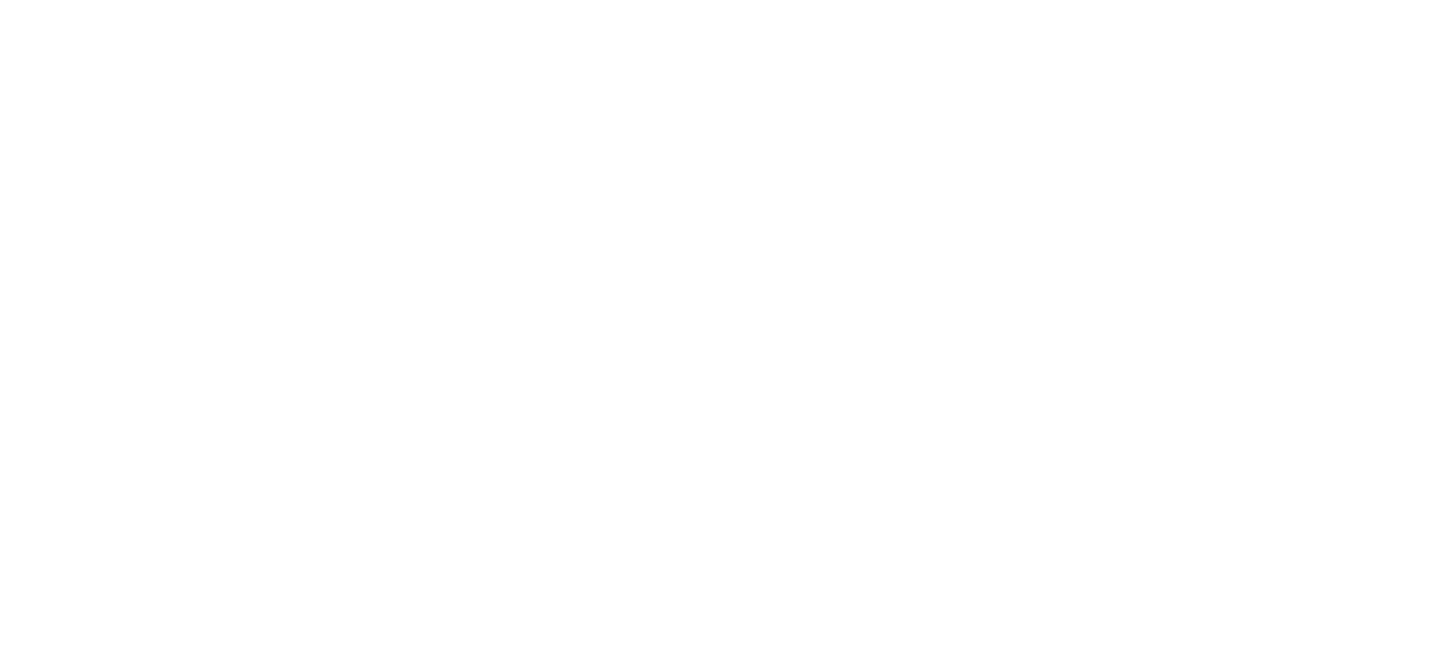 scroll, scrollTop: 0, scrollLeft: 0, axis: both 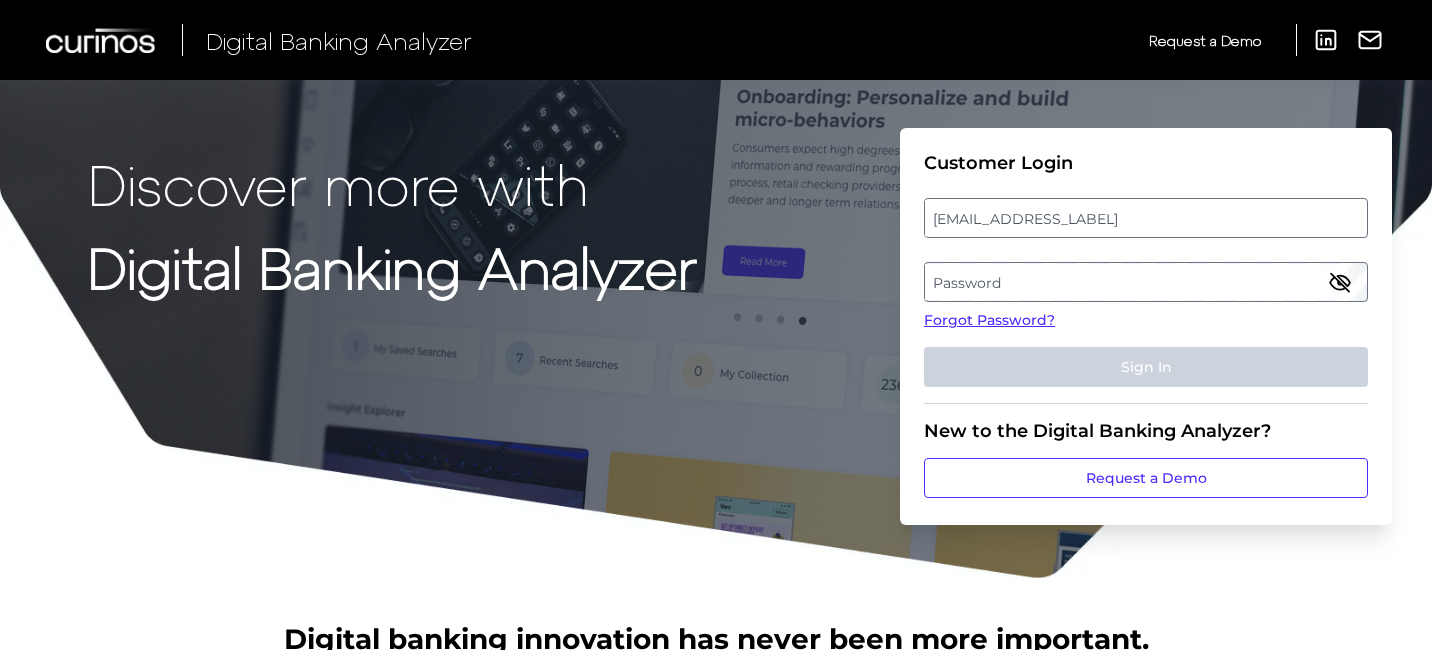 click on "[EMAIL_ADDRESS_LABEL]" at bounding box center [1145, 218] 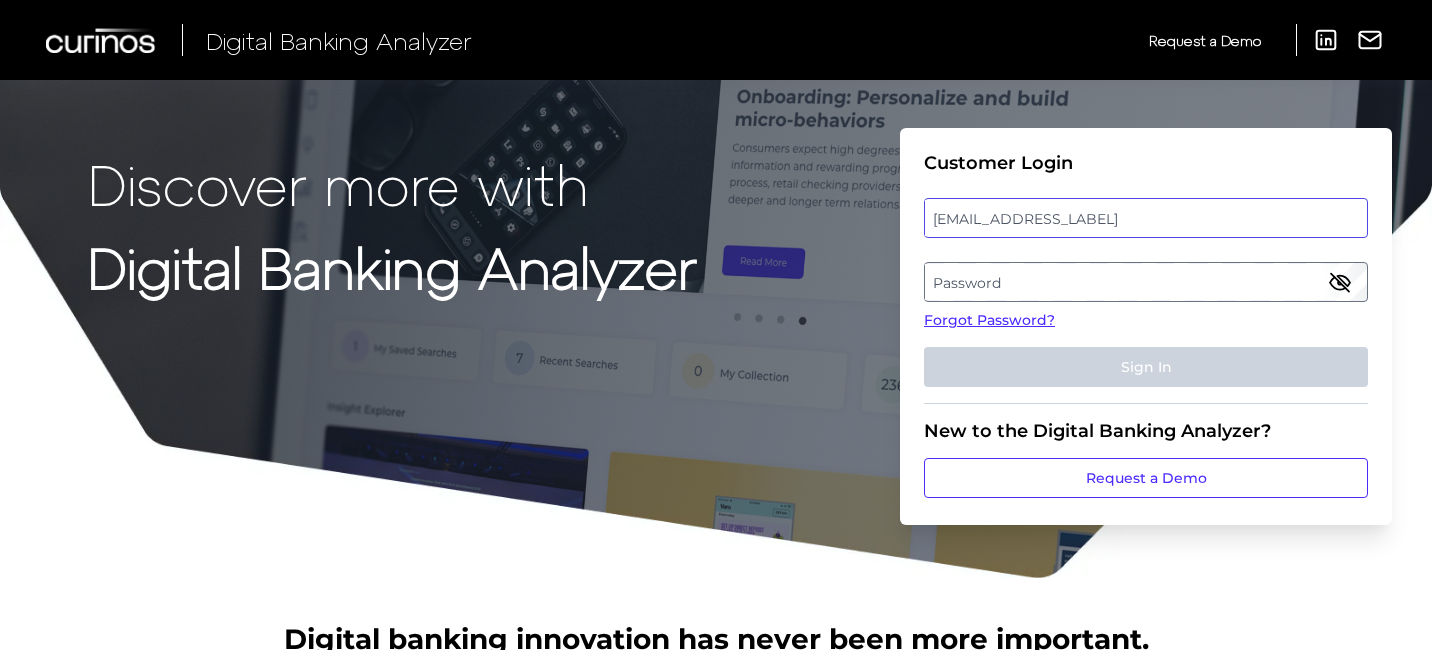 click at bounding box center (1146, 218) 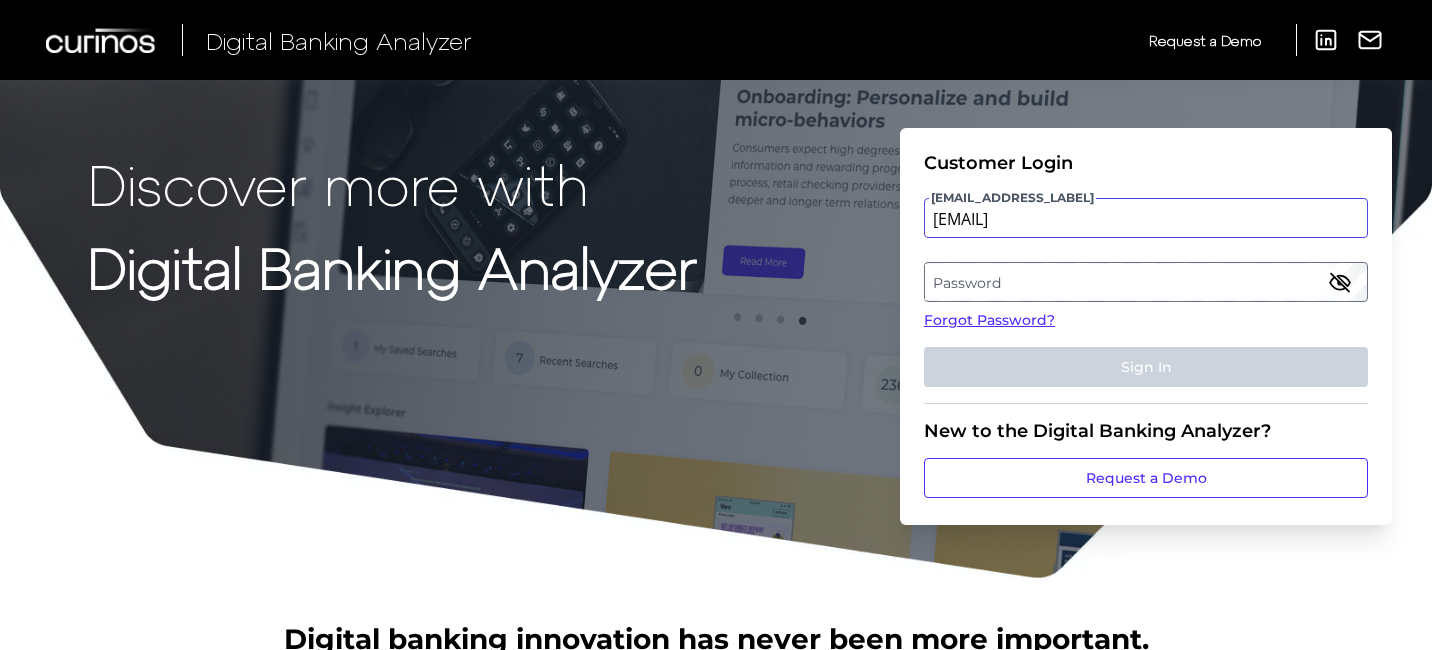 type on "[EMAIL]" 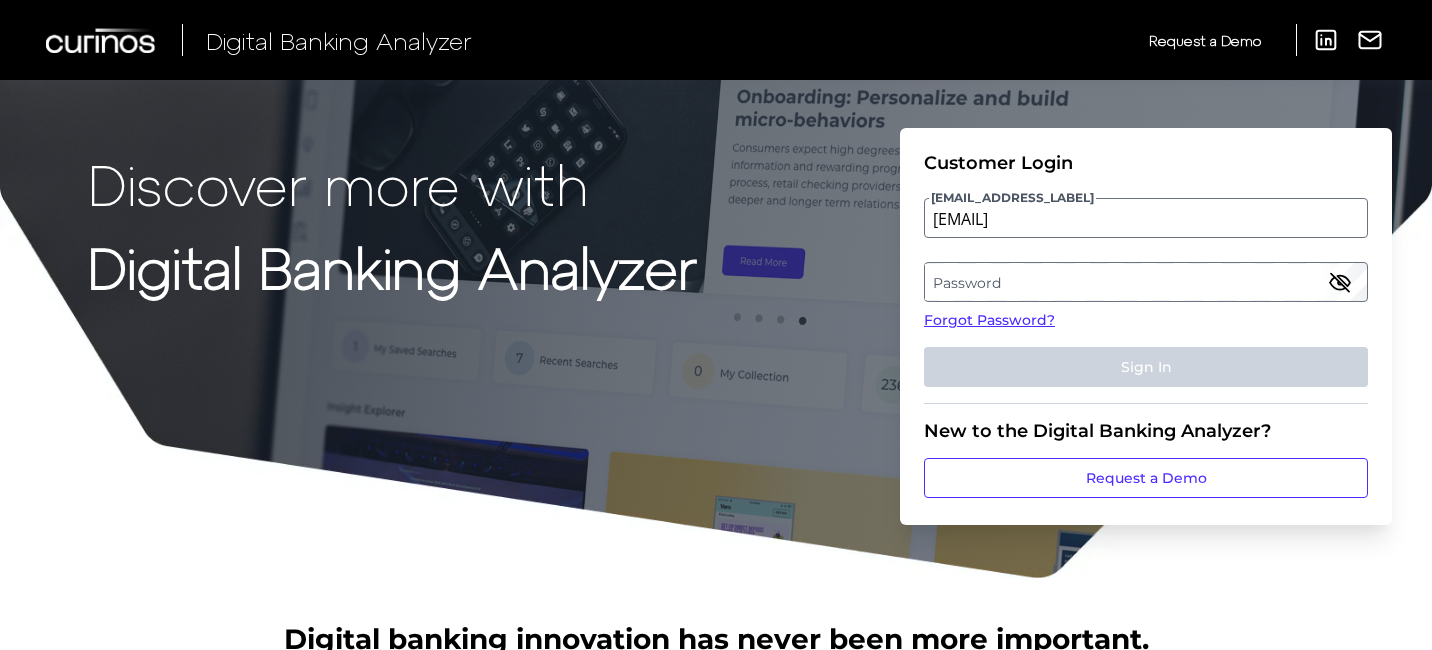 click on "Password" at bounding box center (1145, 282) 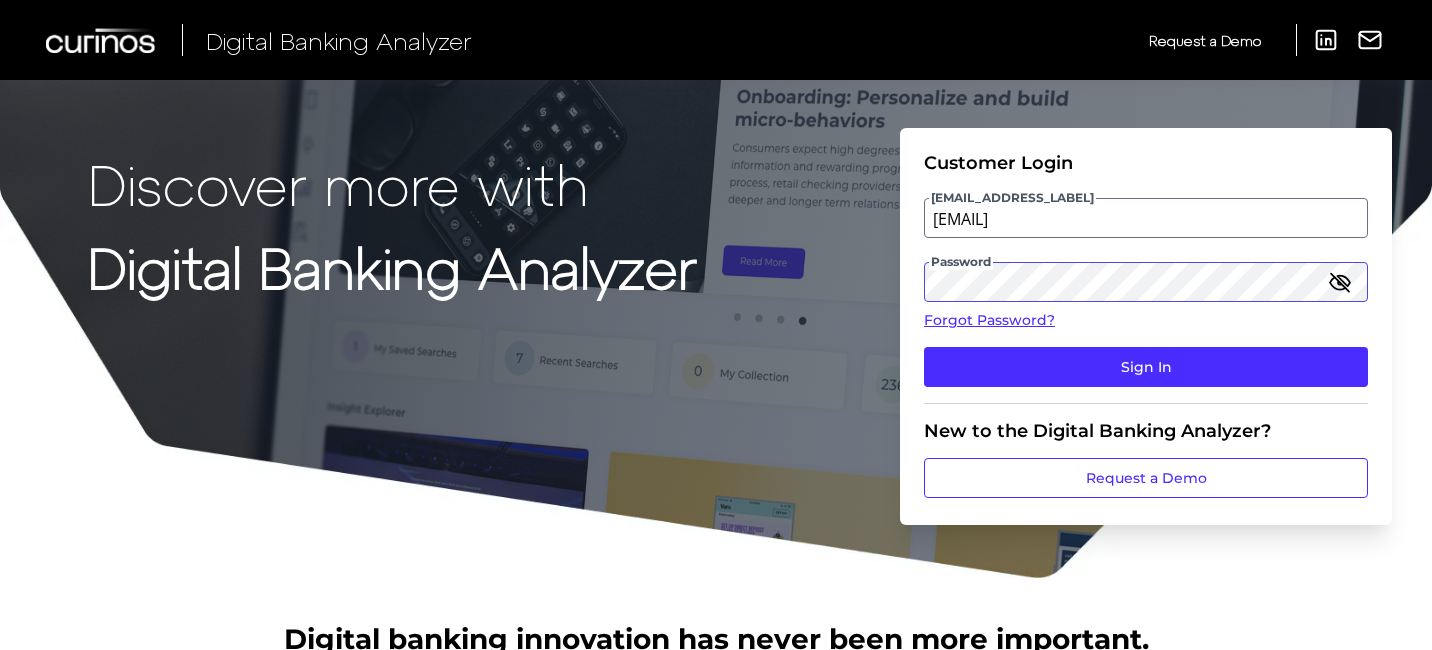 click on "Sign In" at bounding box center (1146, 367) 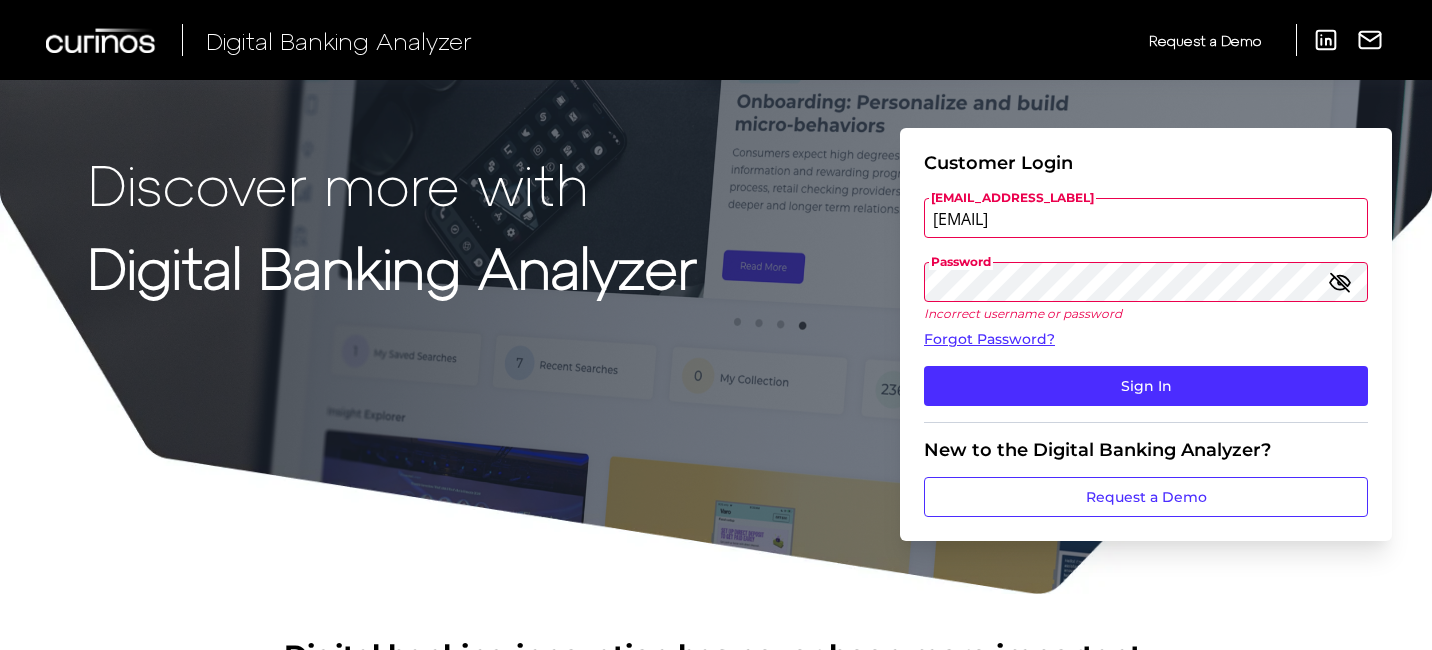 click on "Sign In" at bounding box center [1146, 386] 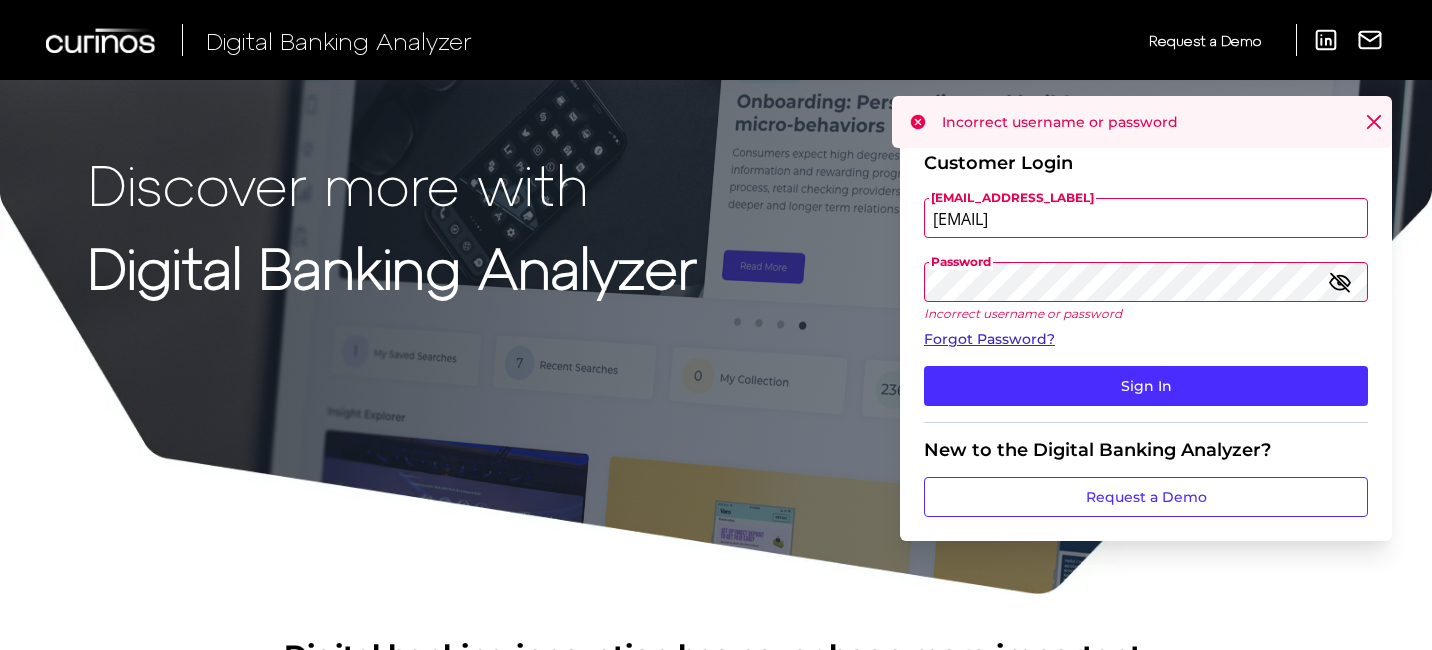 click on "Forgot Password?" at bounding box center (1146, 339) 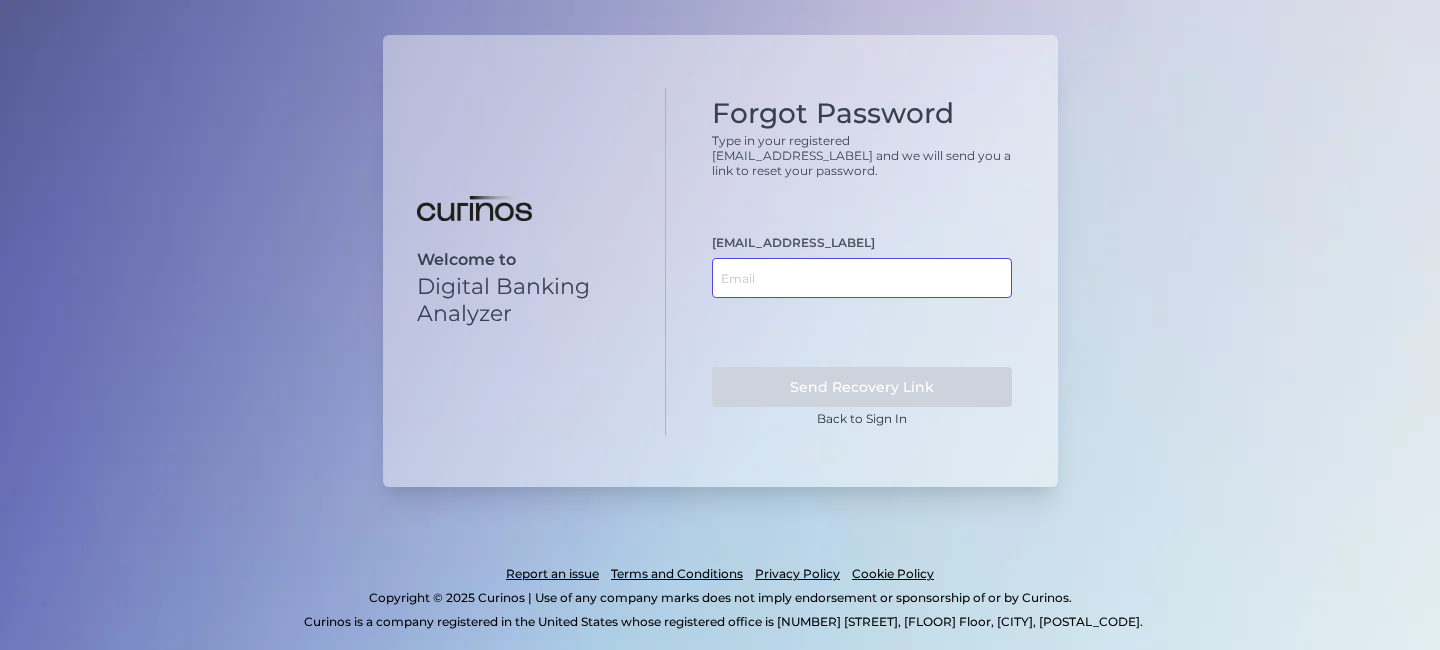 click at bounding box center (862, 278) 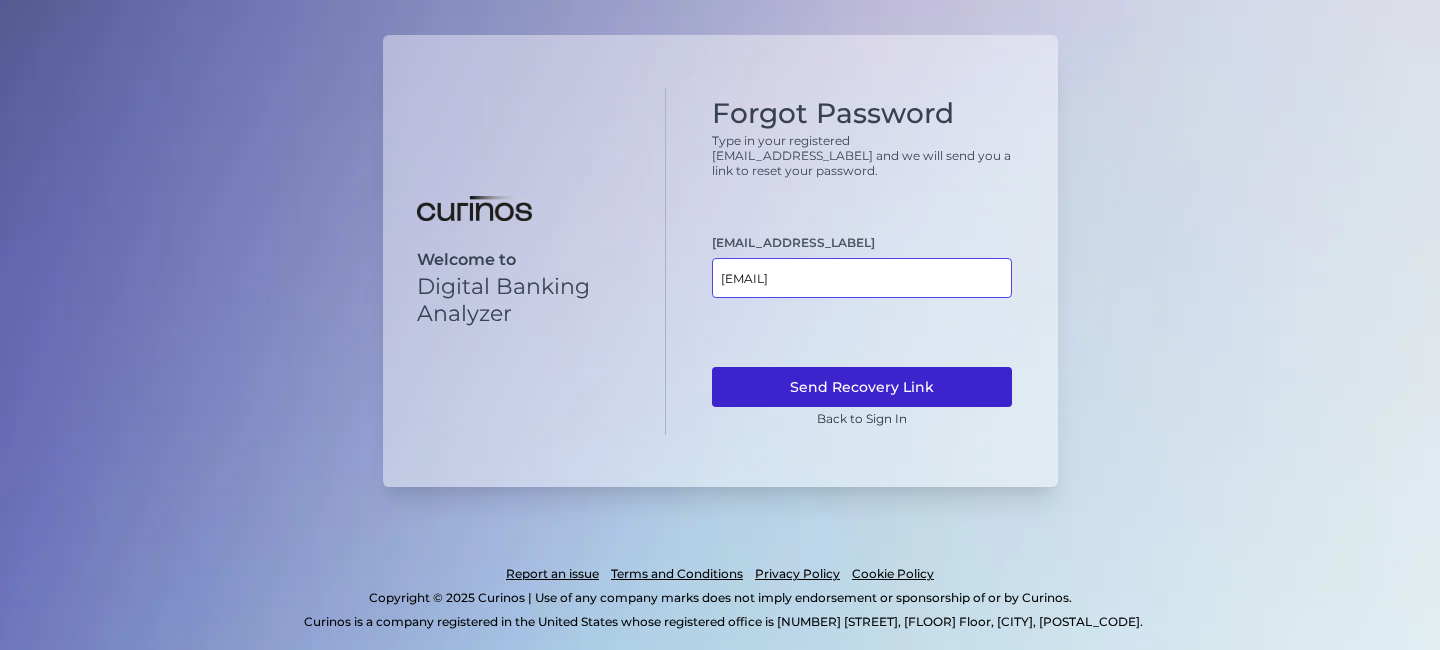 type on "[EMAIL]" 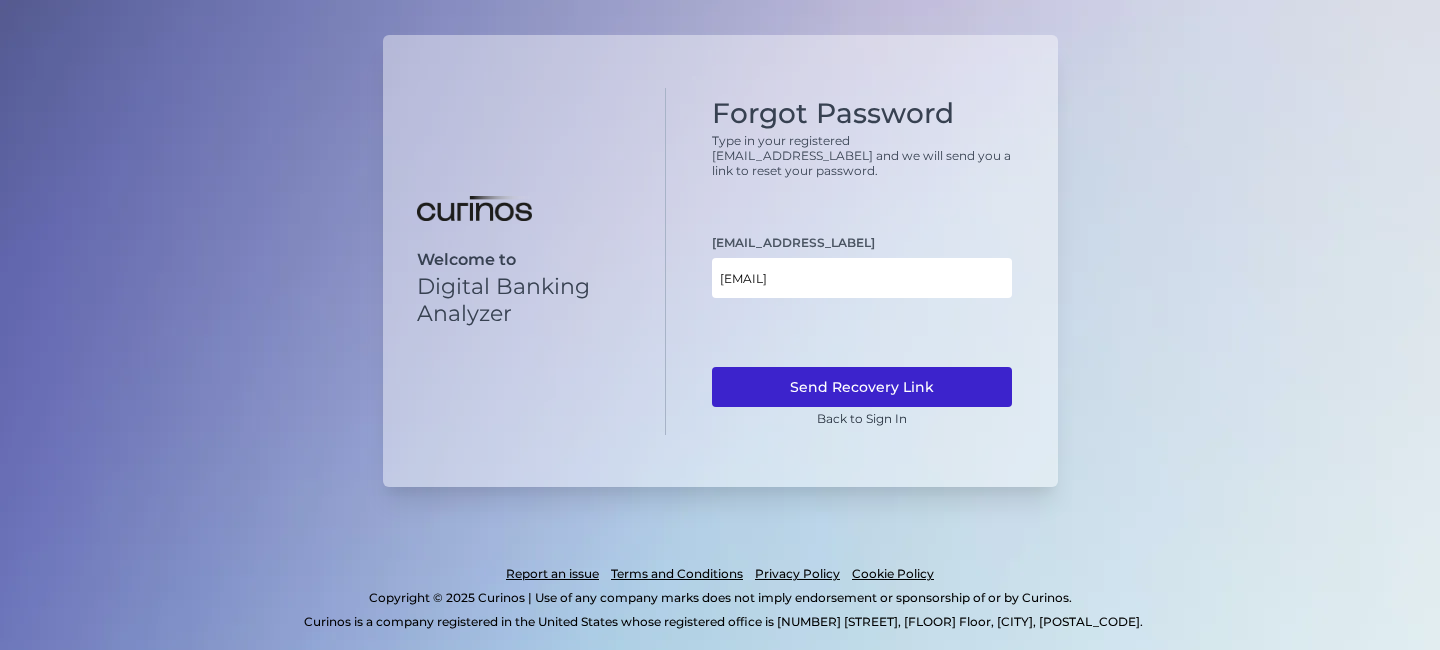 click on "Send Recovery Link" at bounding box center (862, 387) 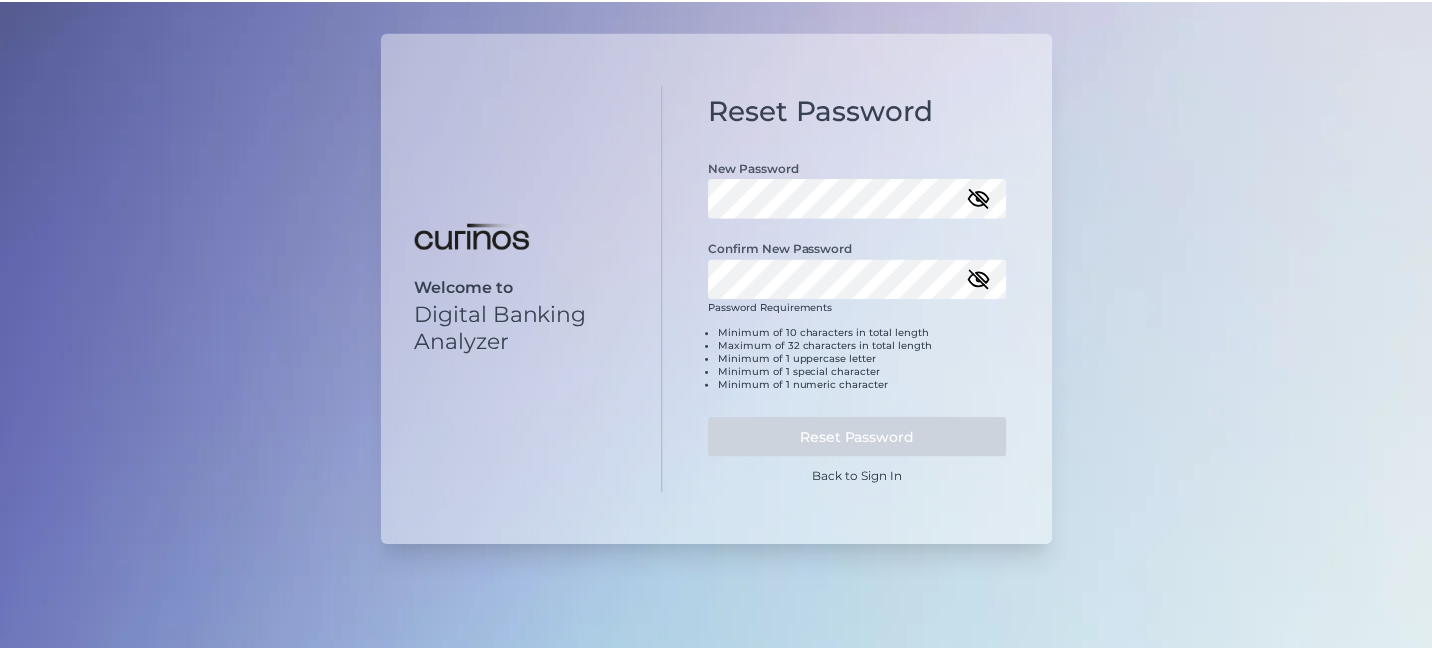 scroll, scrollTop: 0, scrollLeft: 0, axis: both 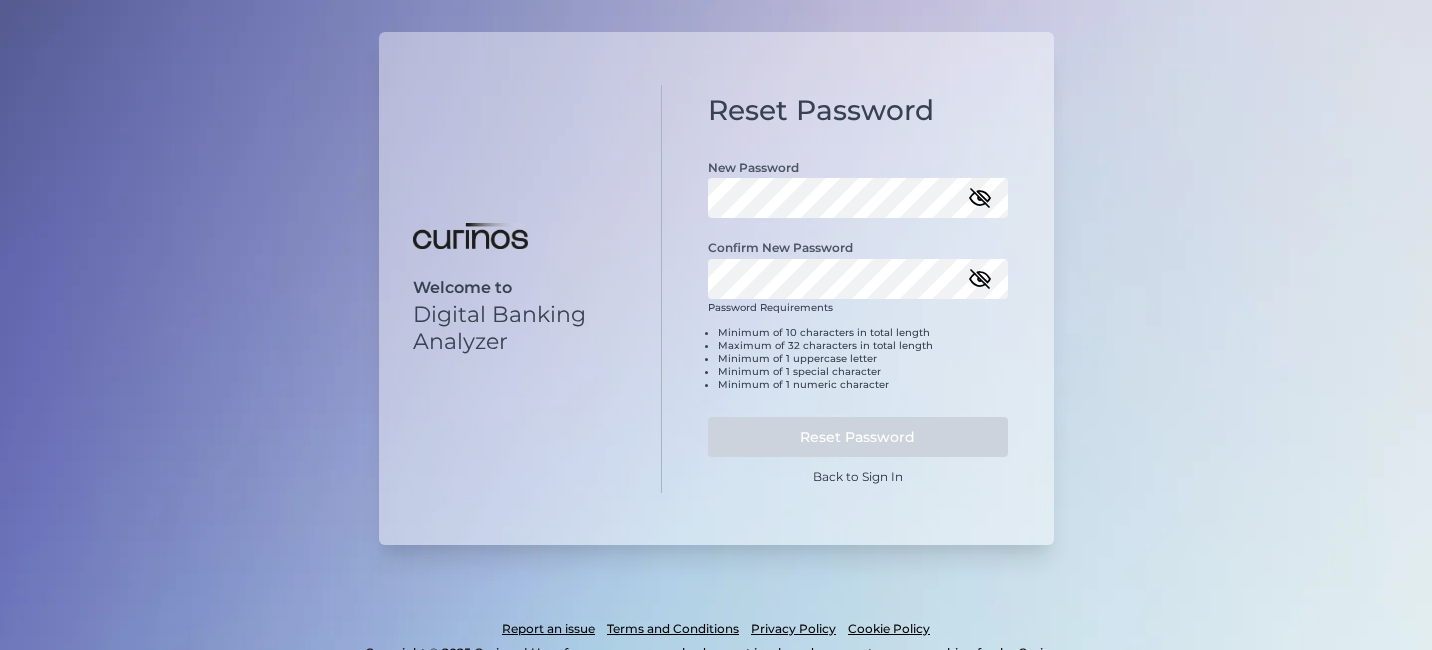 click 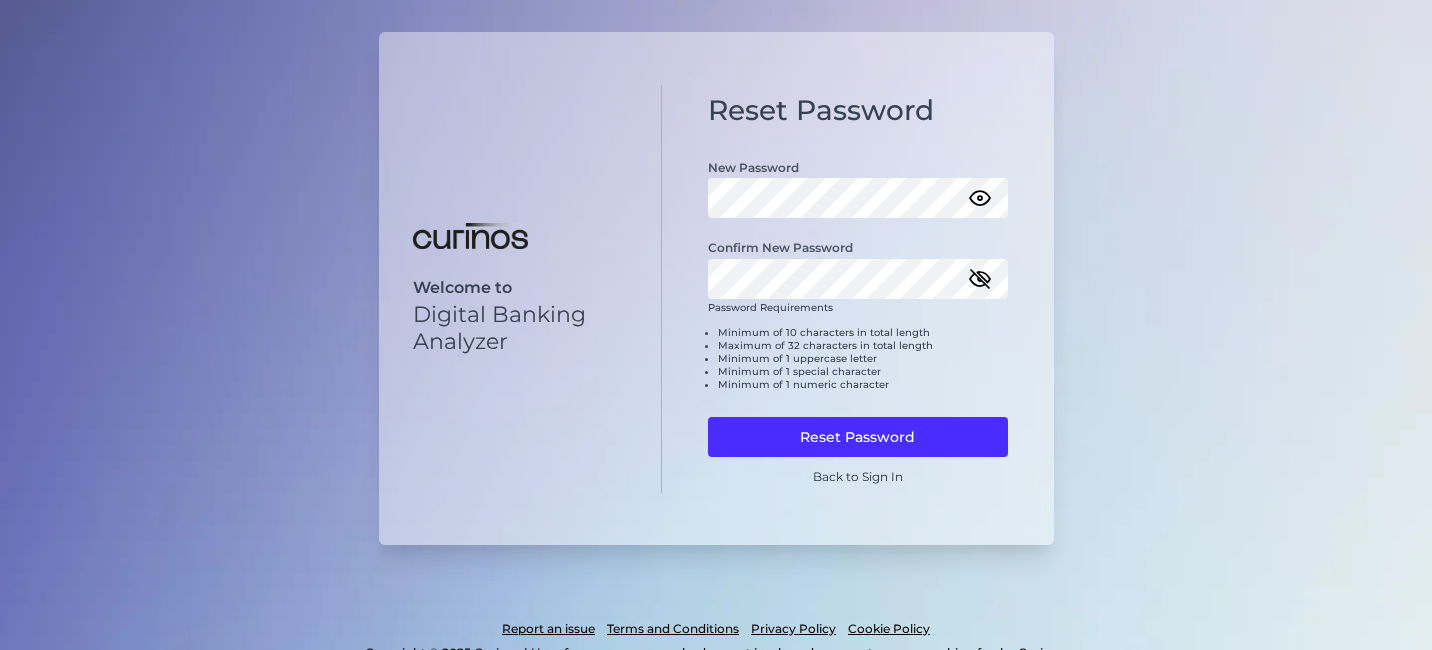 click 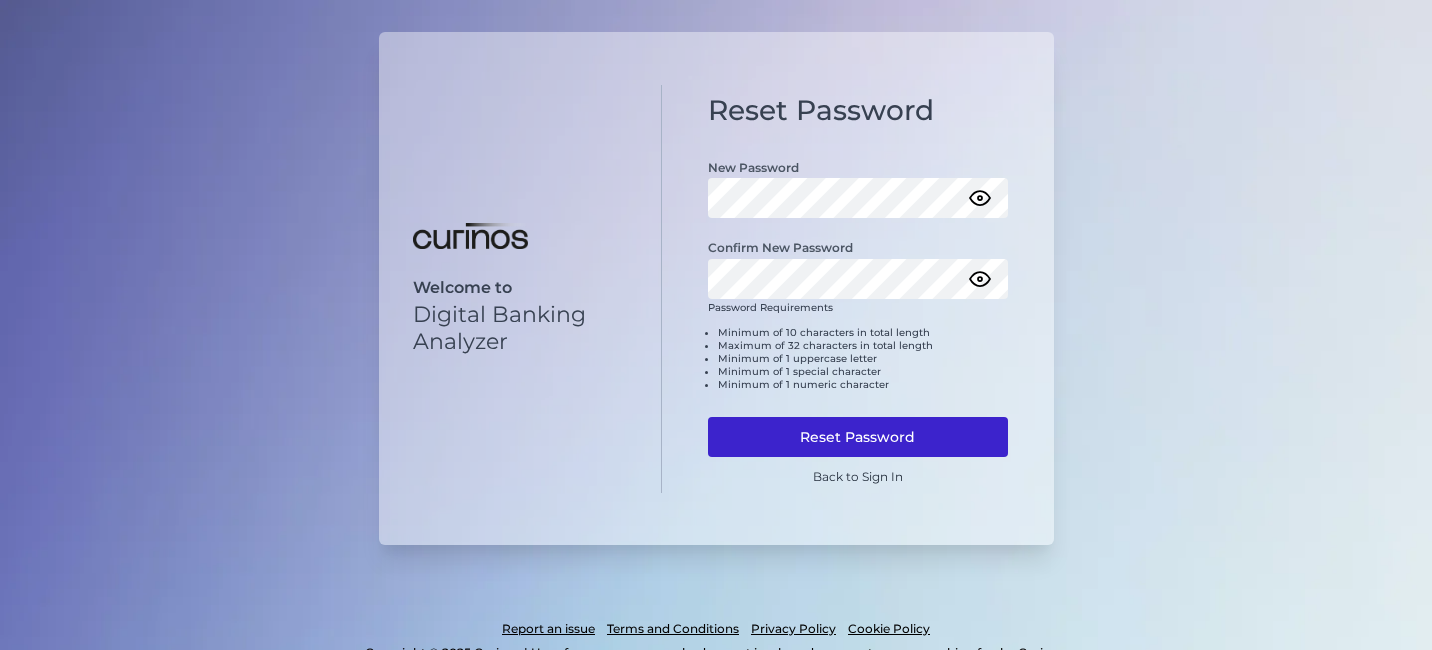 click on "Reset Password" at bounding box center [858, 437] 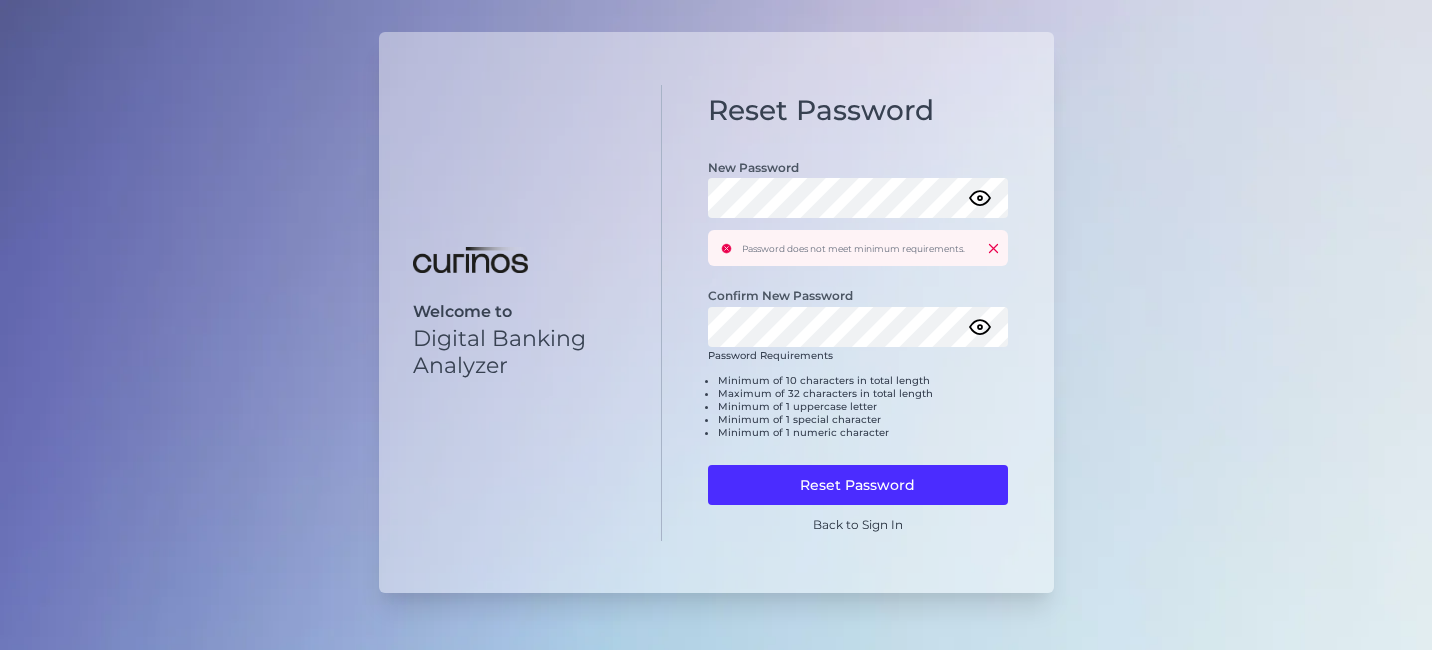 type 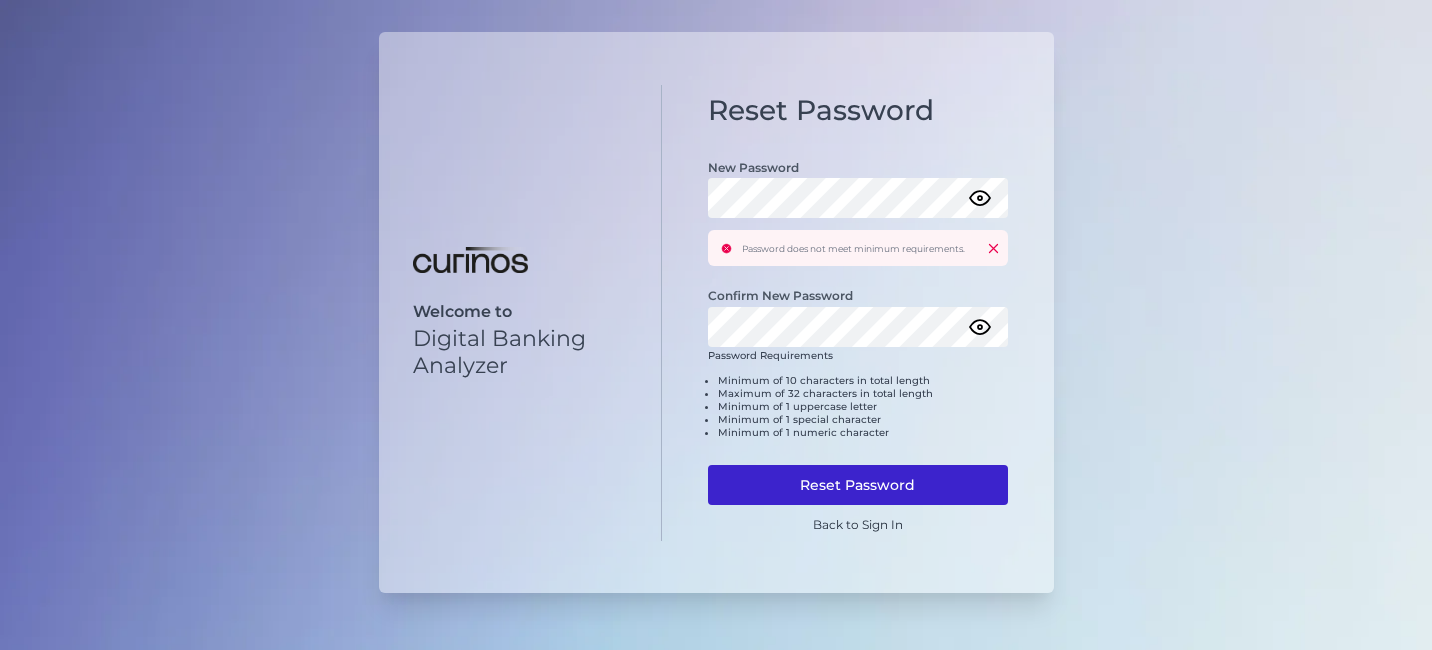 click on "Reset Password" at bounding box center [858, 485] 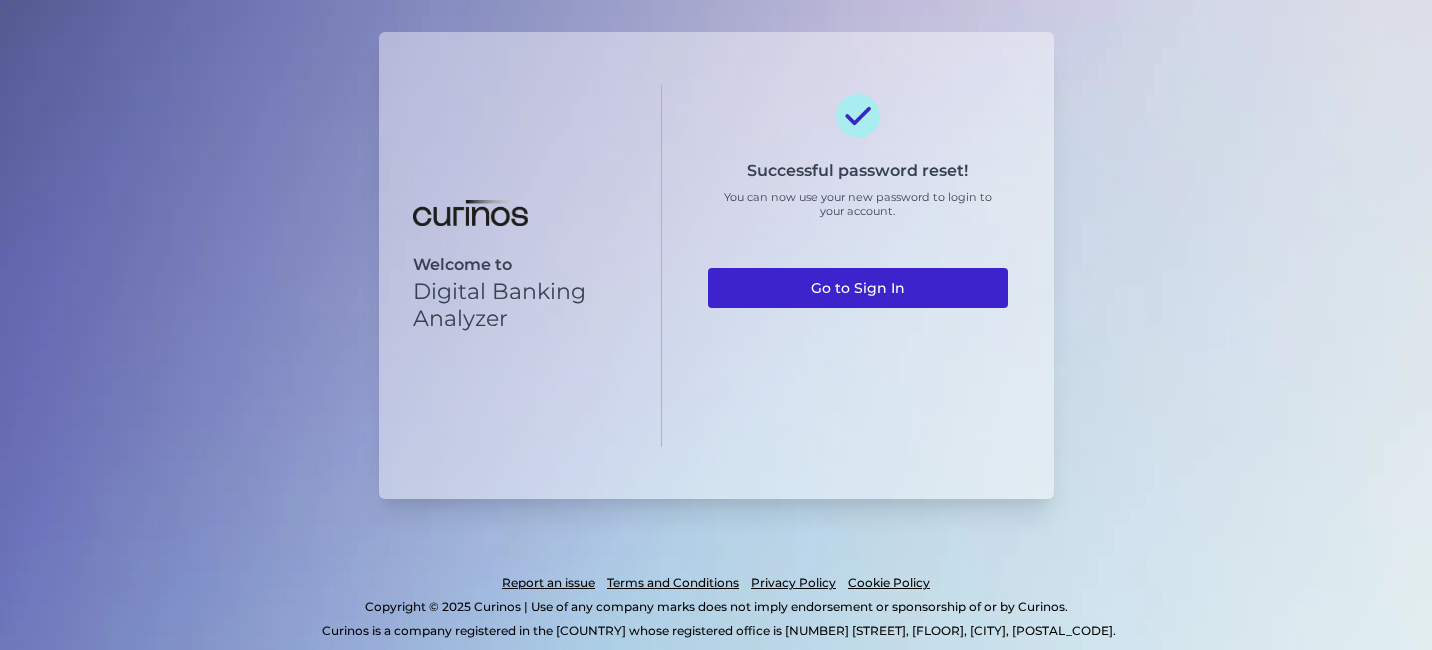 click on "Go to Sign In" at bounding box center [858, 288] 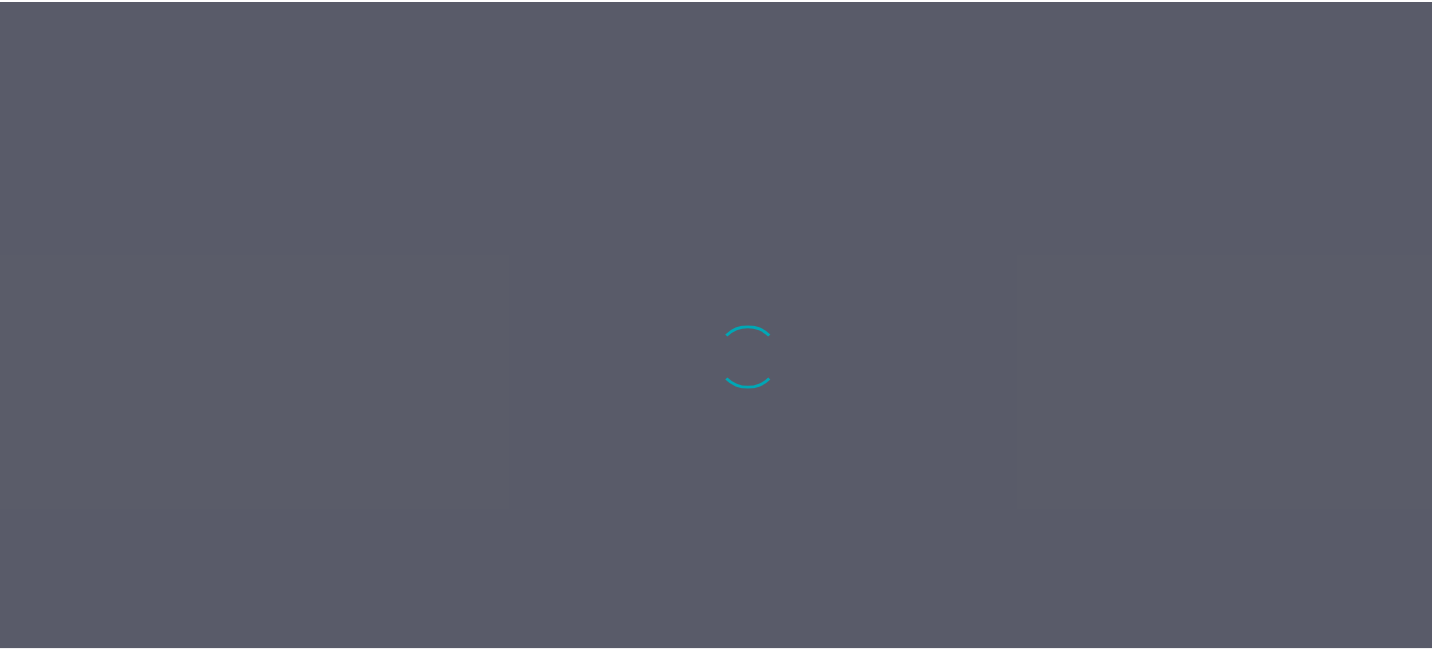 scroll, scrollTop: 0, scrollLeft: 0, axis: both 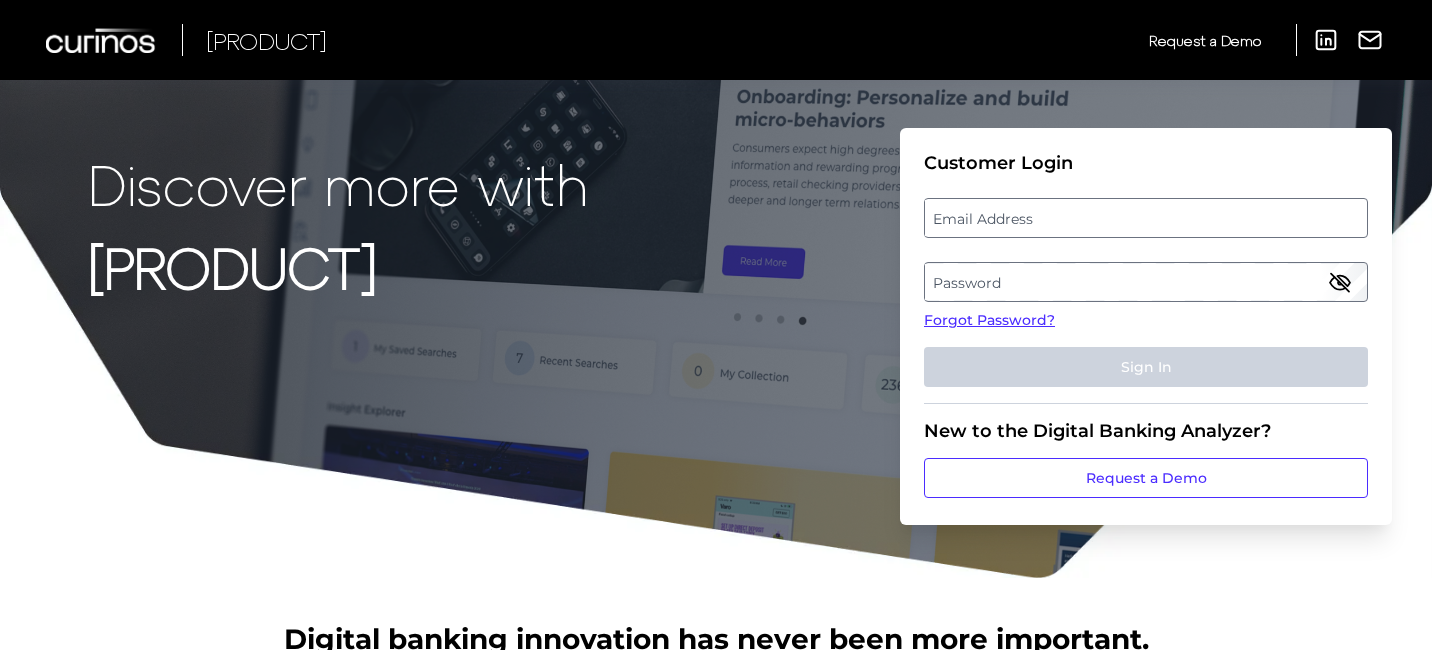 click on "[EMAIL_ADDRESS_LABEL]" at bounding box center [1145, 218] 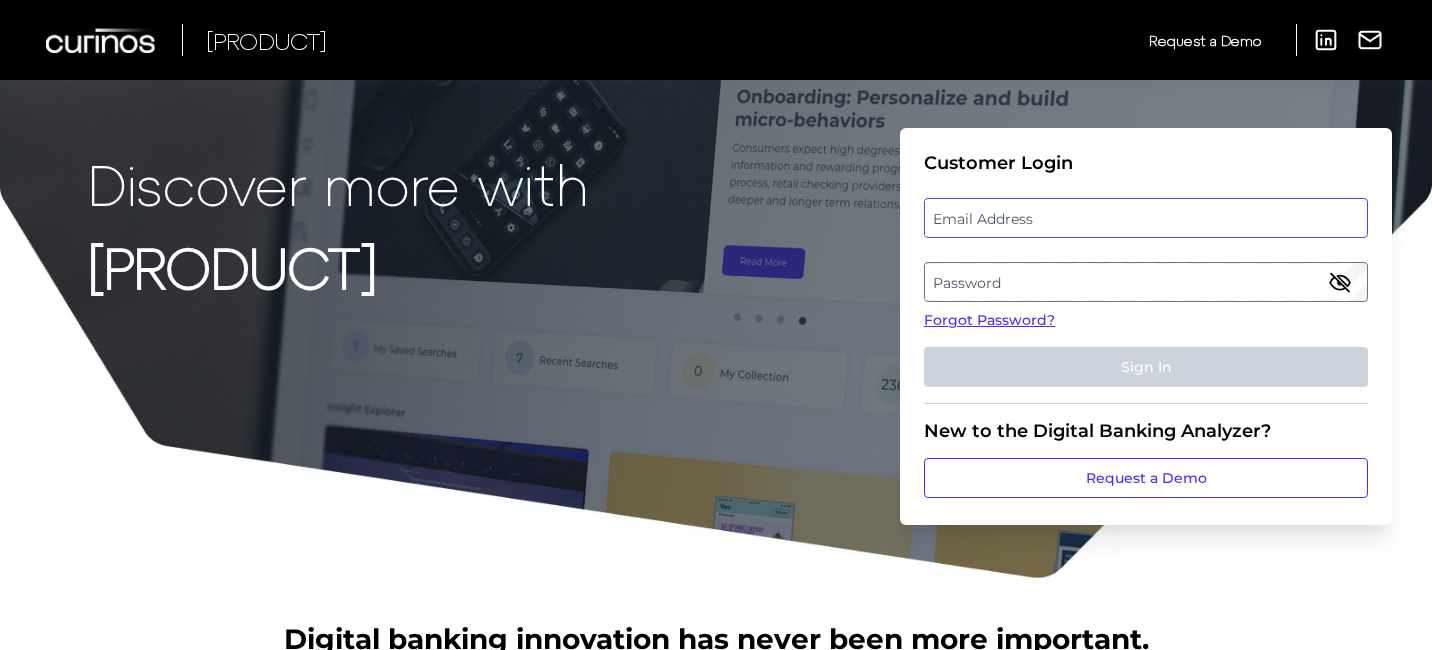 click at bounding box center (1146, 218) 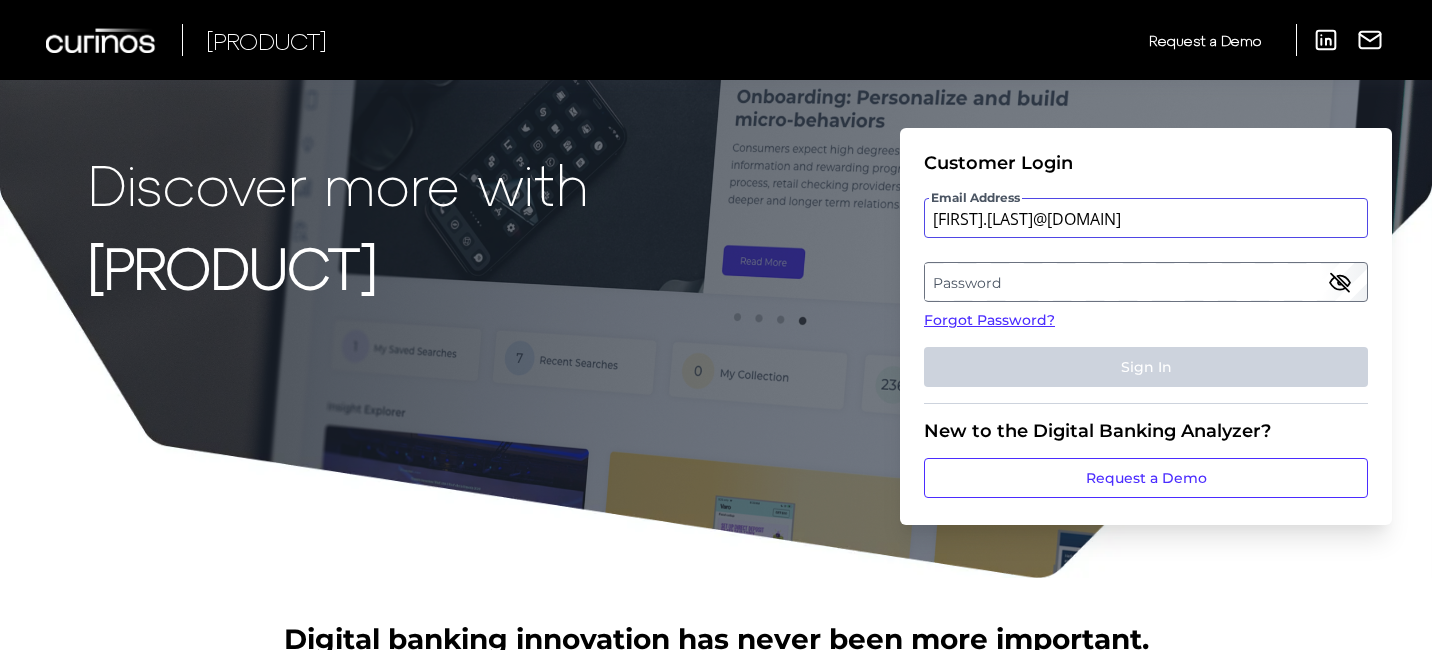 type on "[EMAIL]" 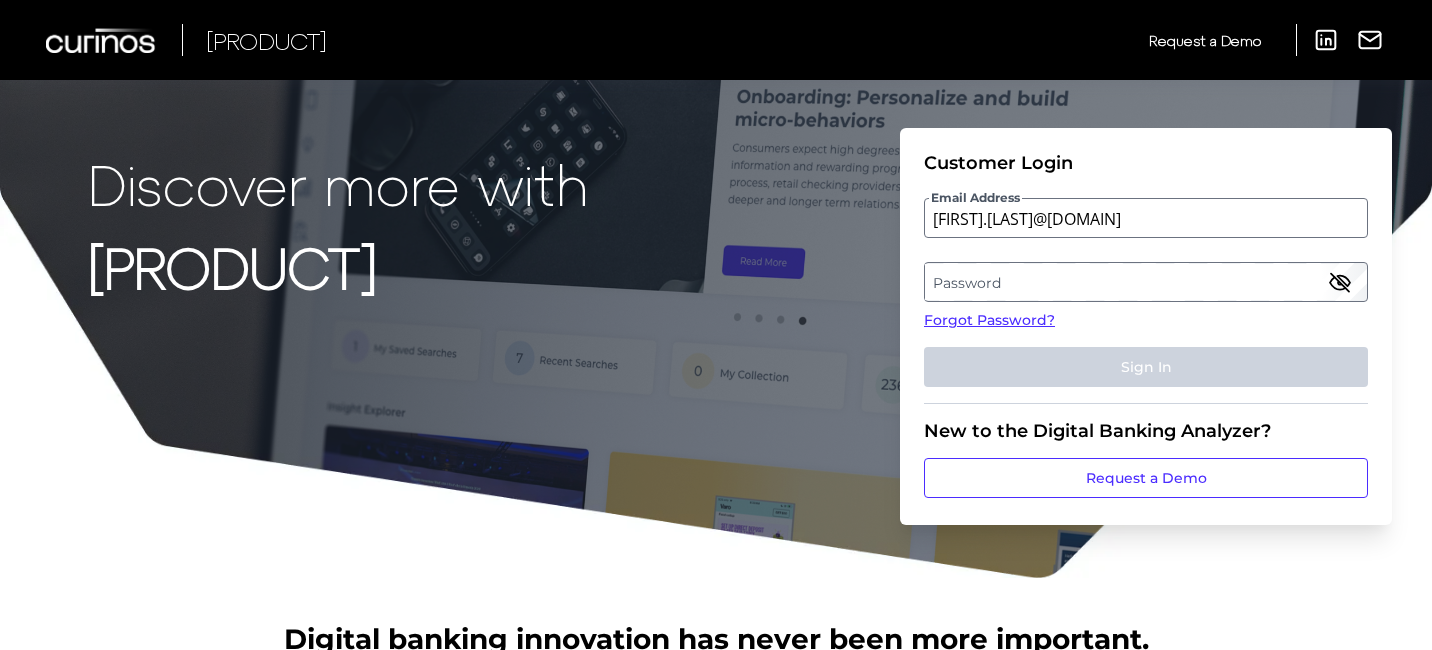 click on "Password" at bounding box center [1145, 282] 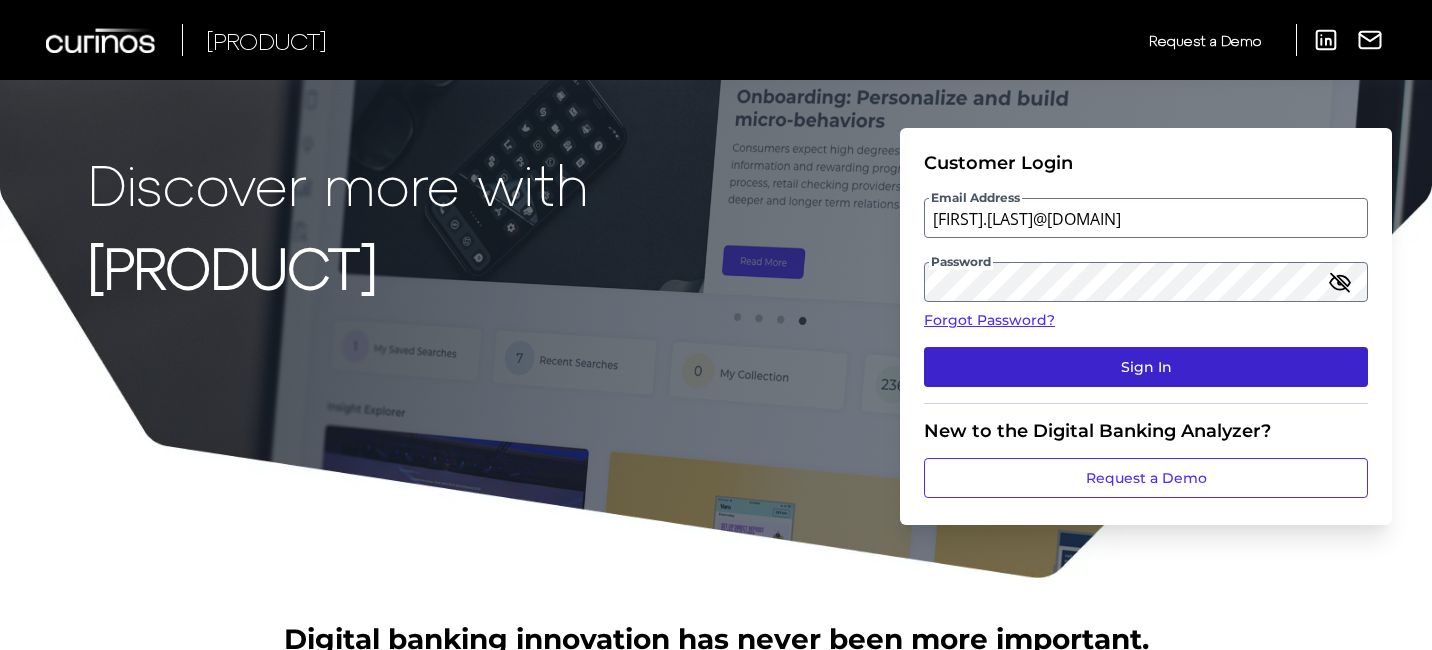 click on "Sign In" at bounding box center (1146, 367) 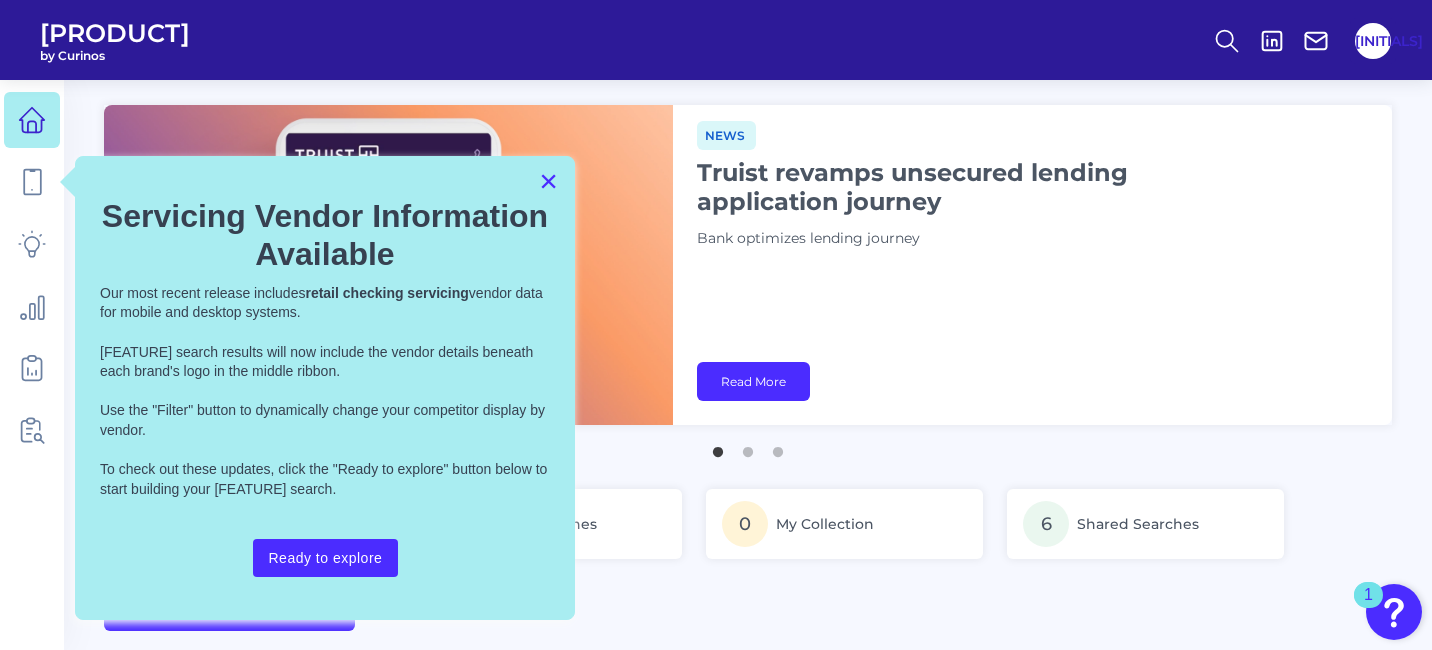 click on "×" at bounding box center (548, 181) 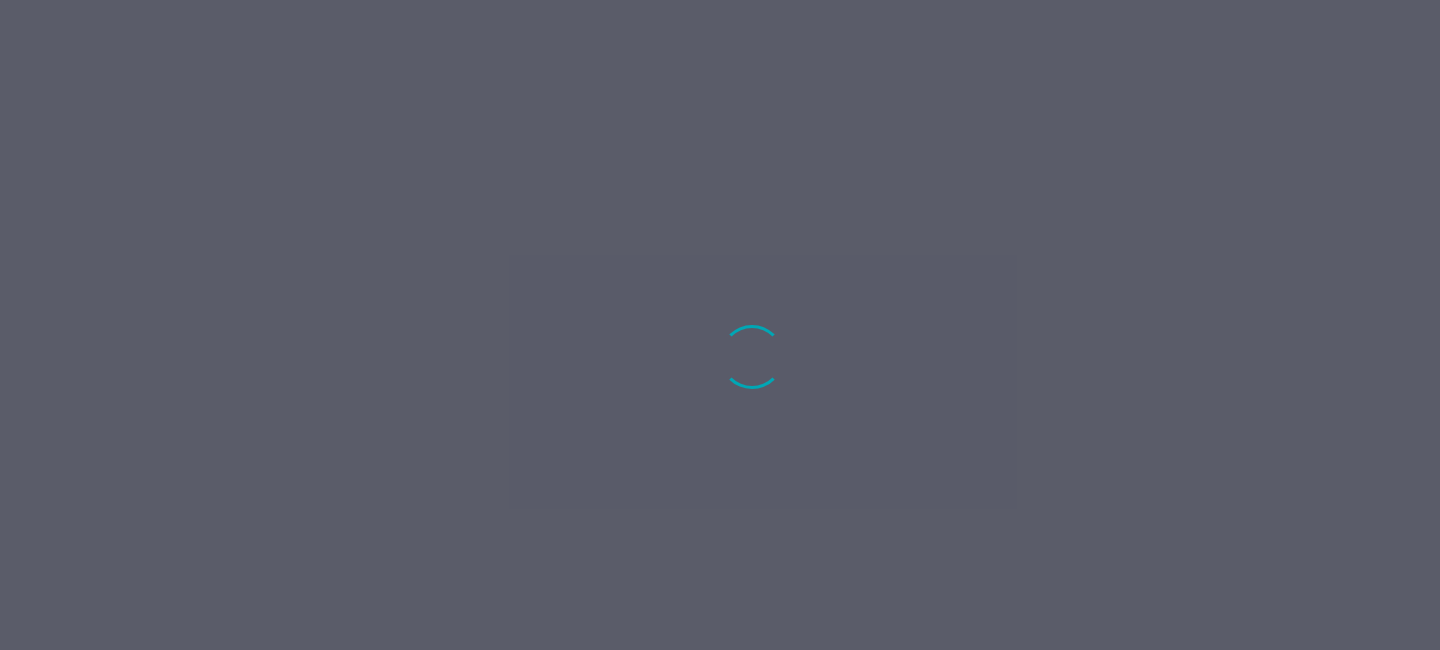 scroll, scrollTop: 0, scrollLeft: 0, axis: both 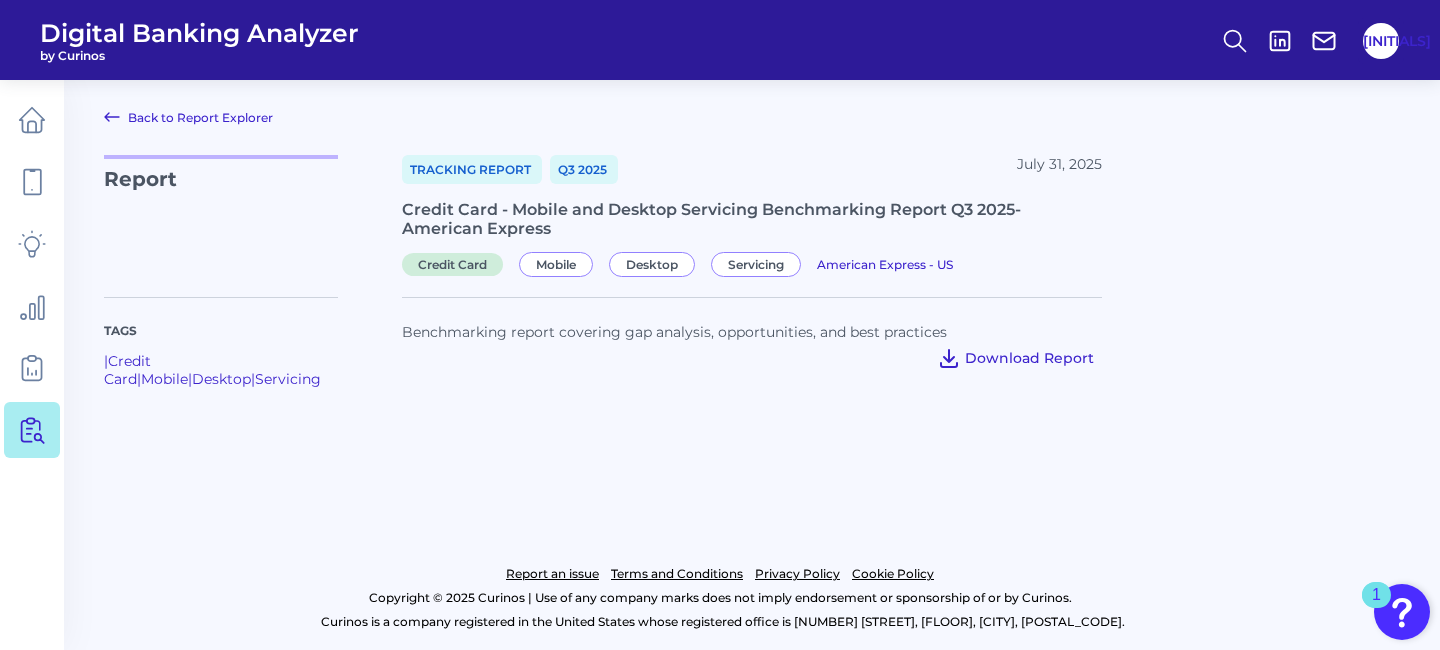 drag, startPoint x: 858, startPoint y: 324, endPoint x: 1022, endPoint y: 354, distance: 166.72133 